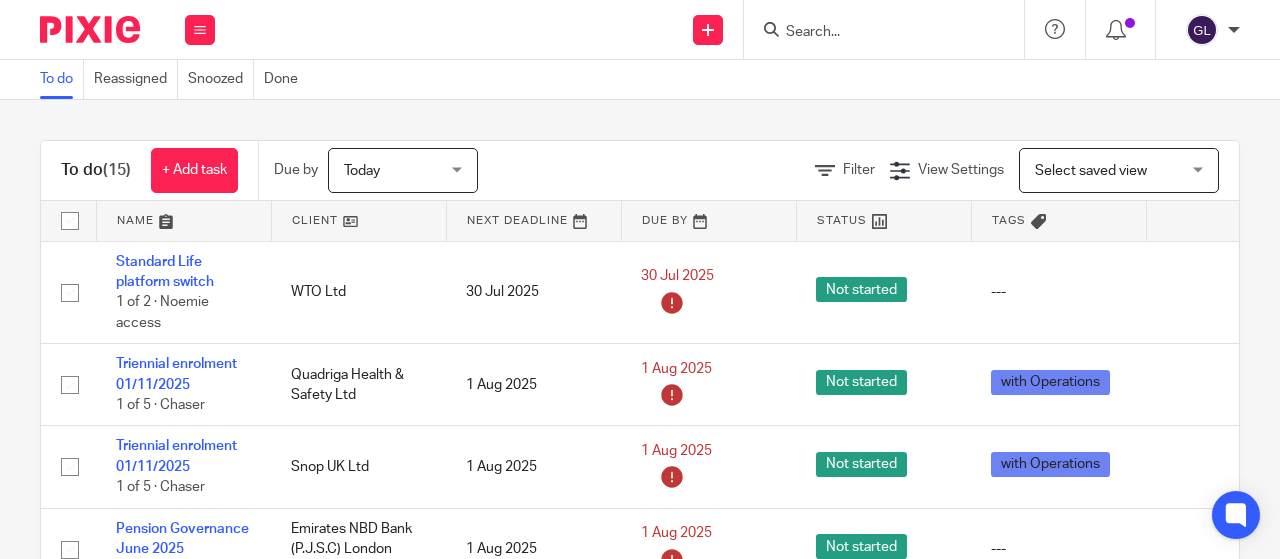 scroll, scrollTop: 0, scrollLeft: 0, axis: both 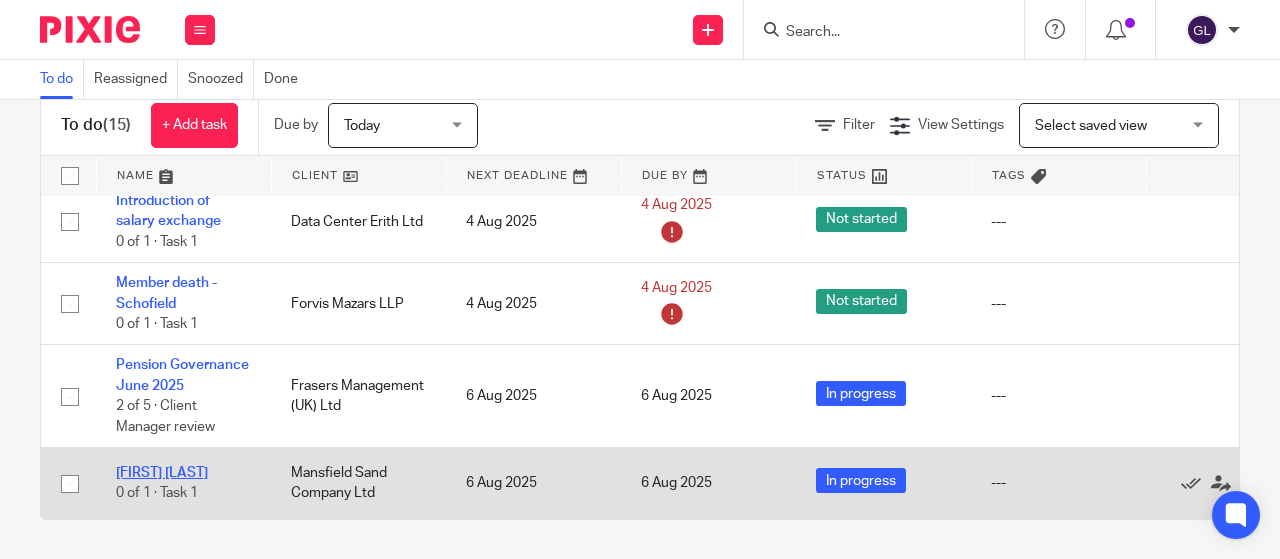 click on "Leaver [NAME] [LAST]" at bounding box center [162, 473] 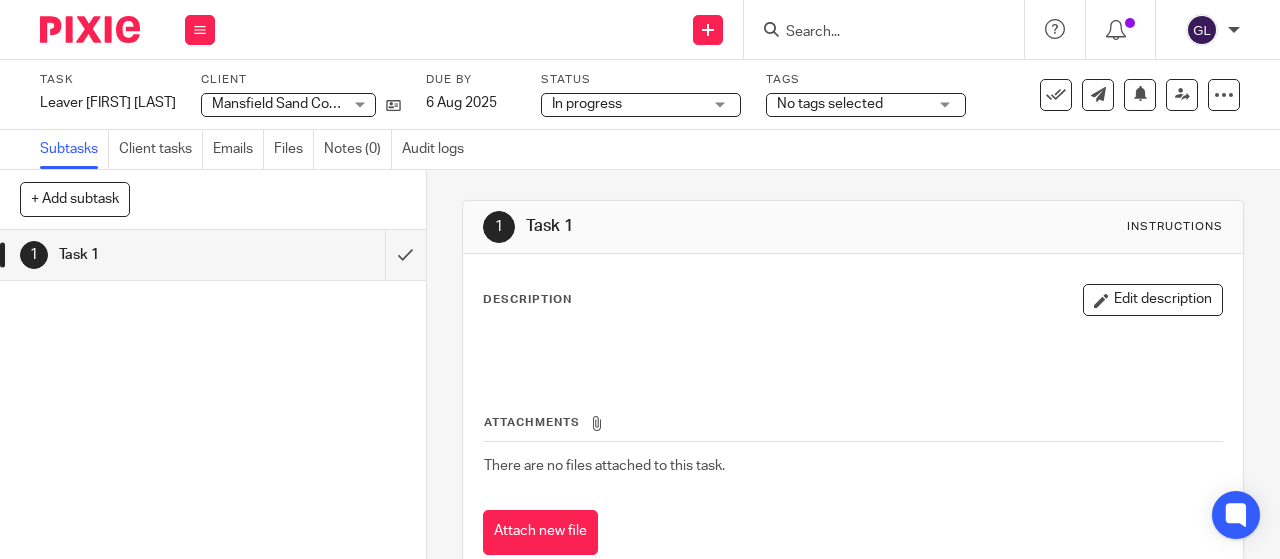 scroll, scrollTop: 0, scrollLeft: 0, axis: both 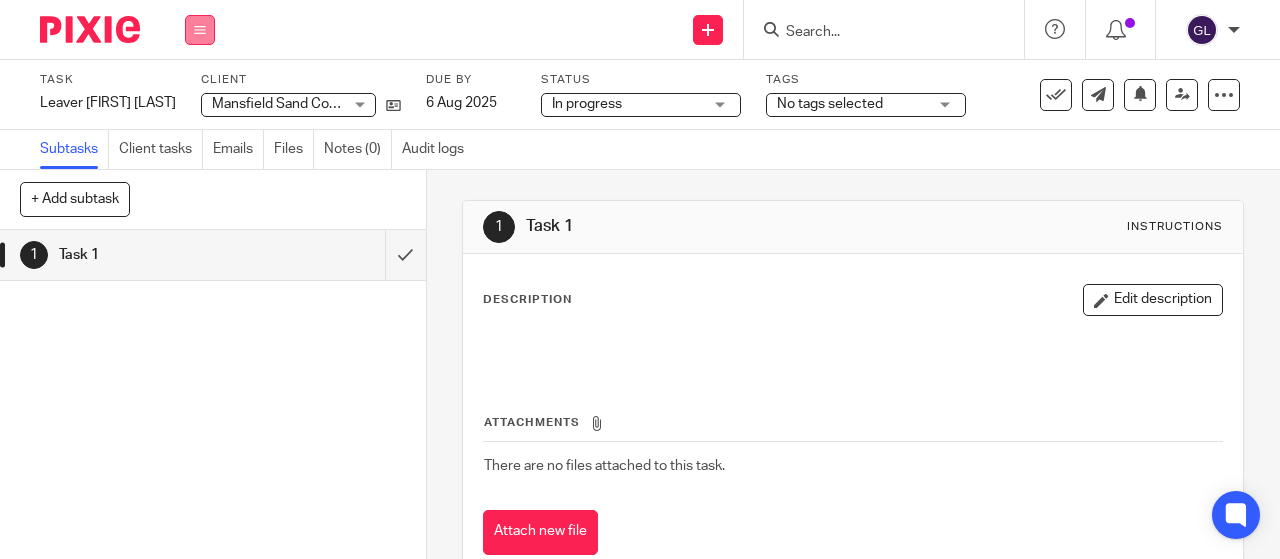 click at bounding box center (200, 30) 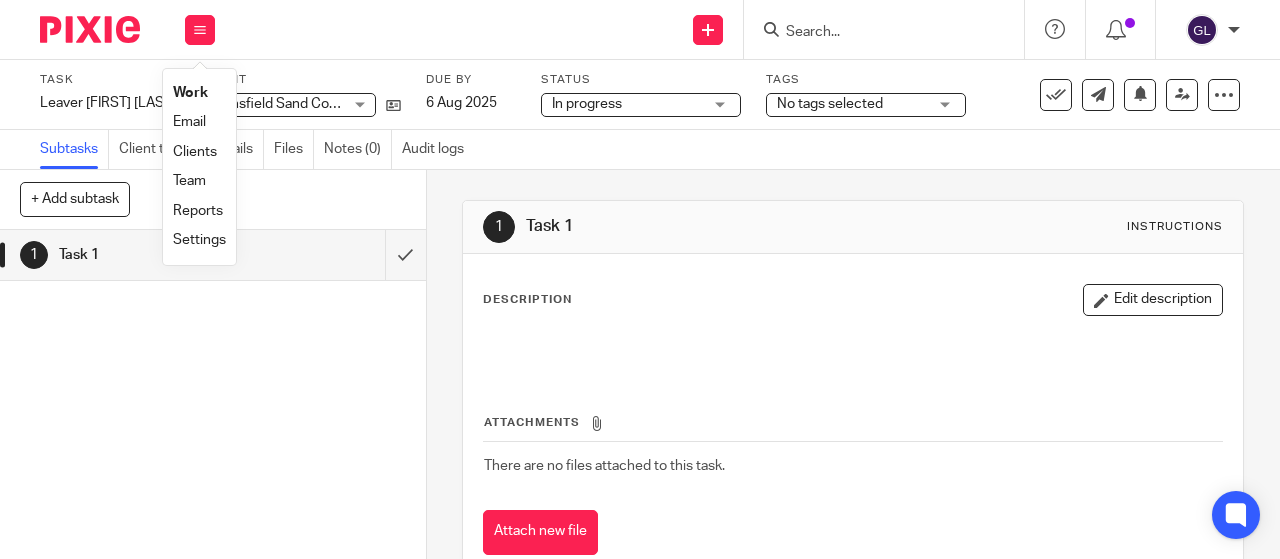 click on "Work" at bounding box center (190, 93) 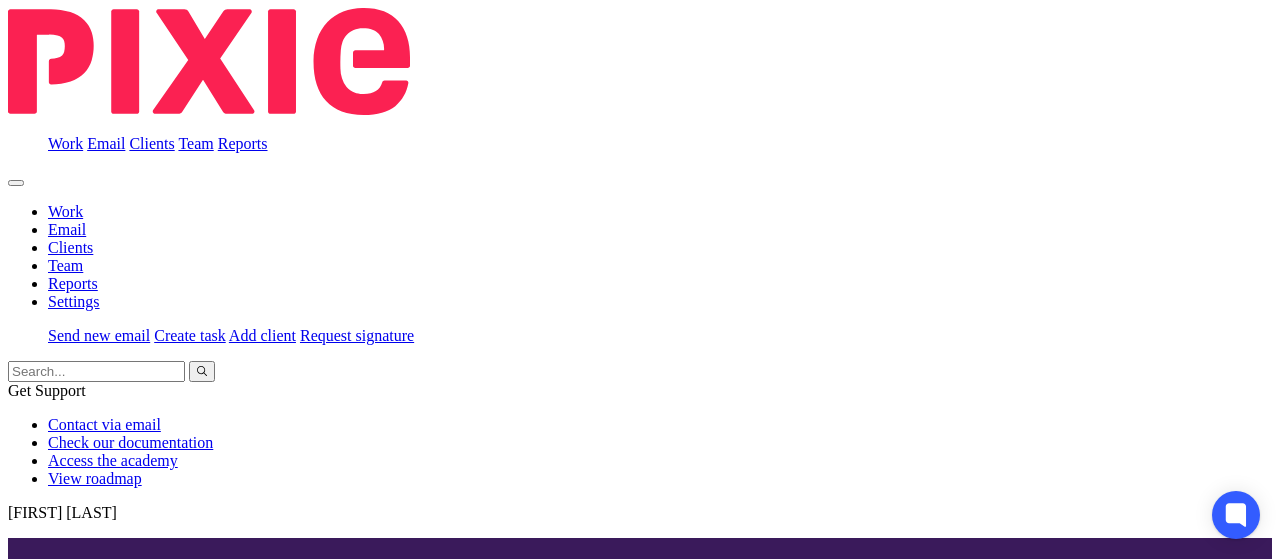 scroll, scrollTop: 0, scrollLeft: 0, axis: both 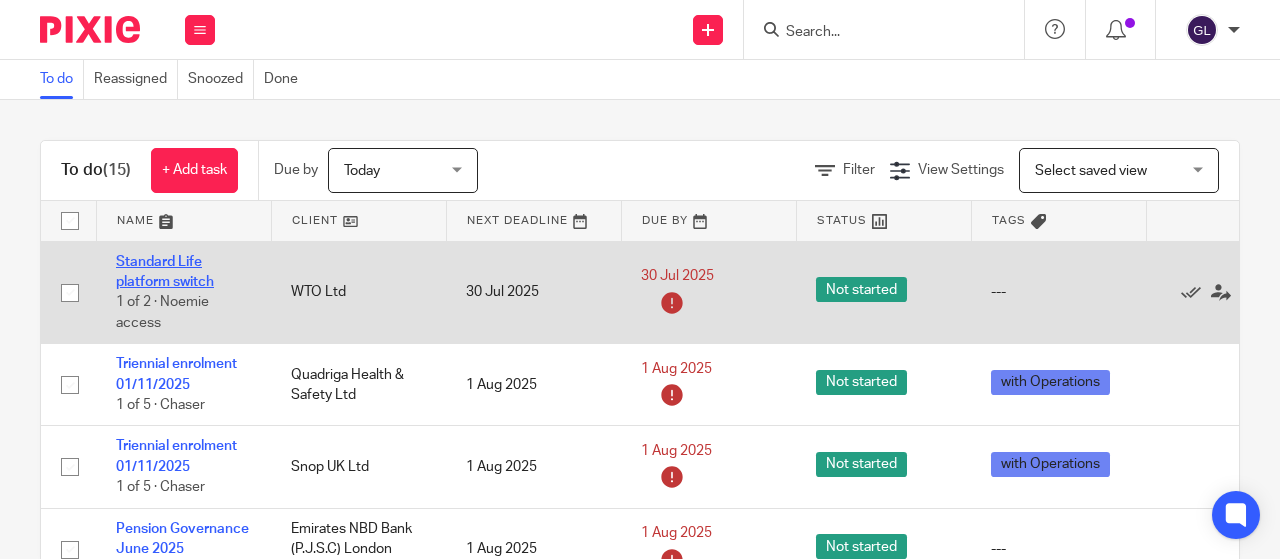 click on "Standard Life platform switch" at bounding box center [165, 272] 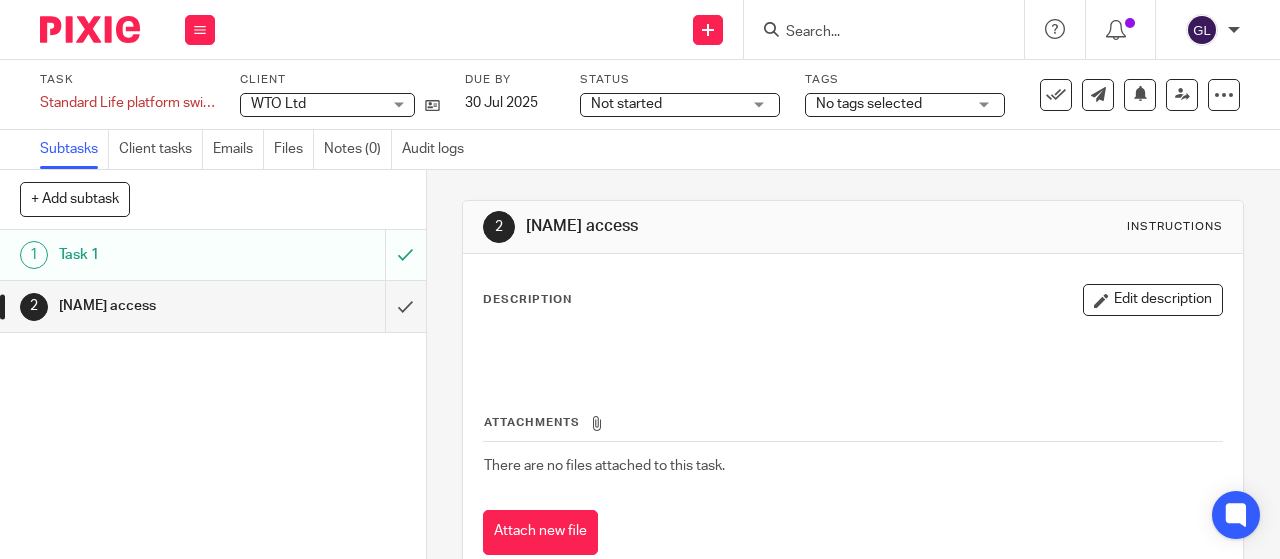 scroll, scrollTop: 0, scrollLeft: 0, axis: both 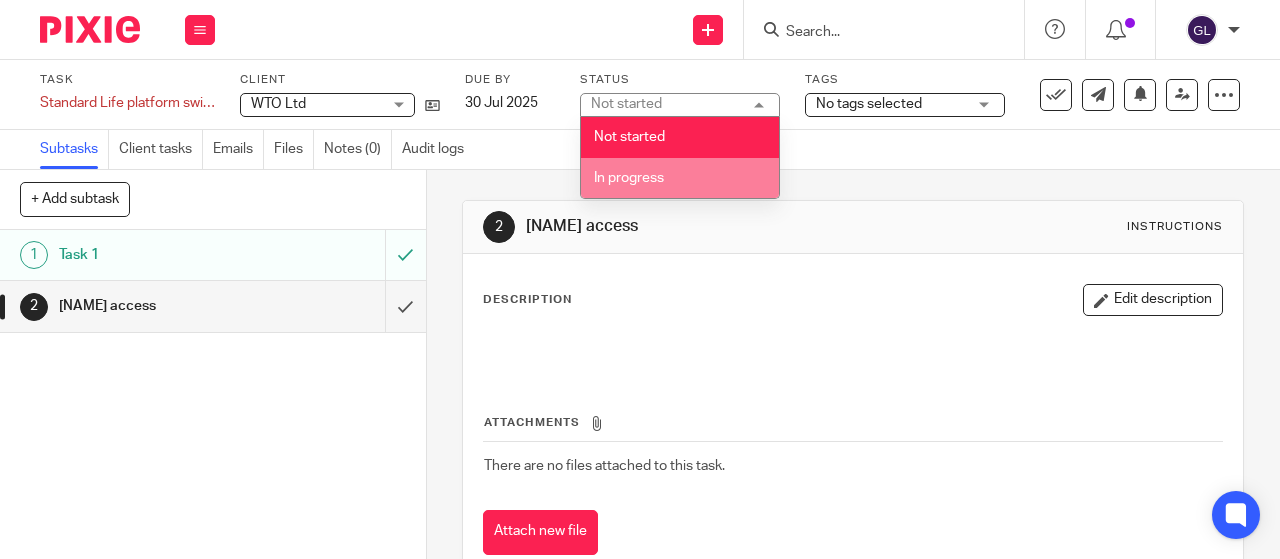 click on "In progress" at bounding box center [629, 178] 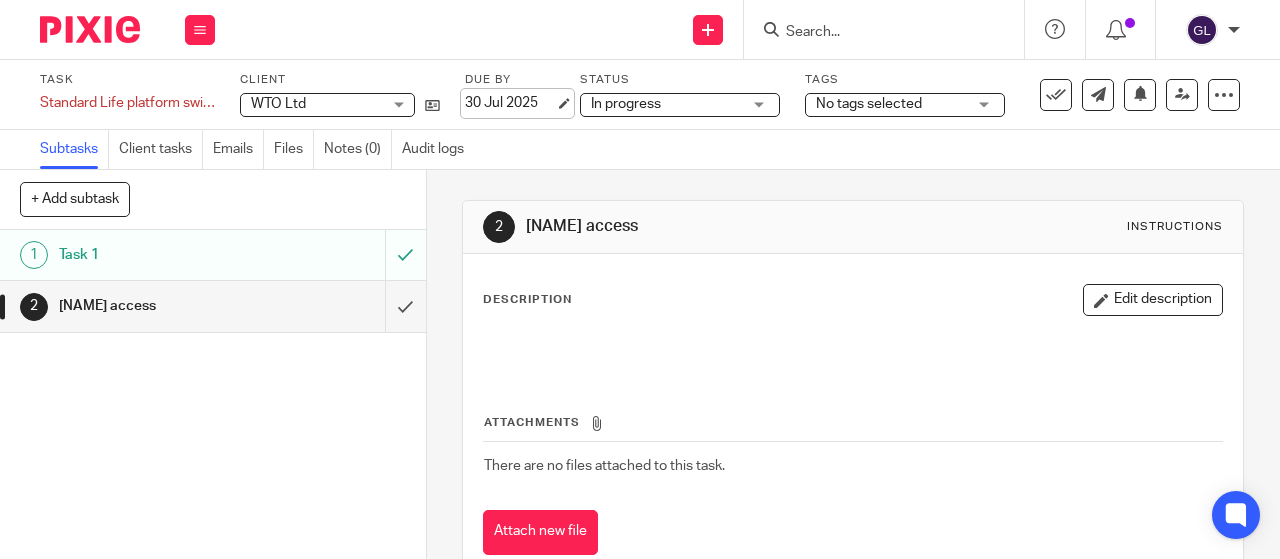 click on "30 Jul 2025" at bounding box center (510, 103) 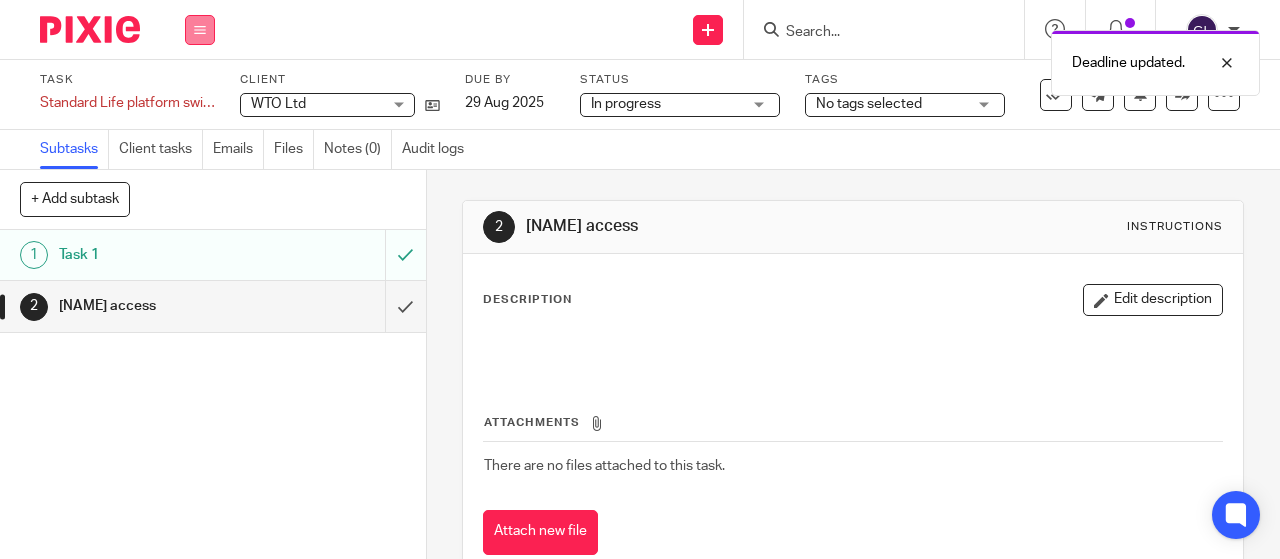 click at bounding box center [200, 30] 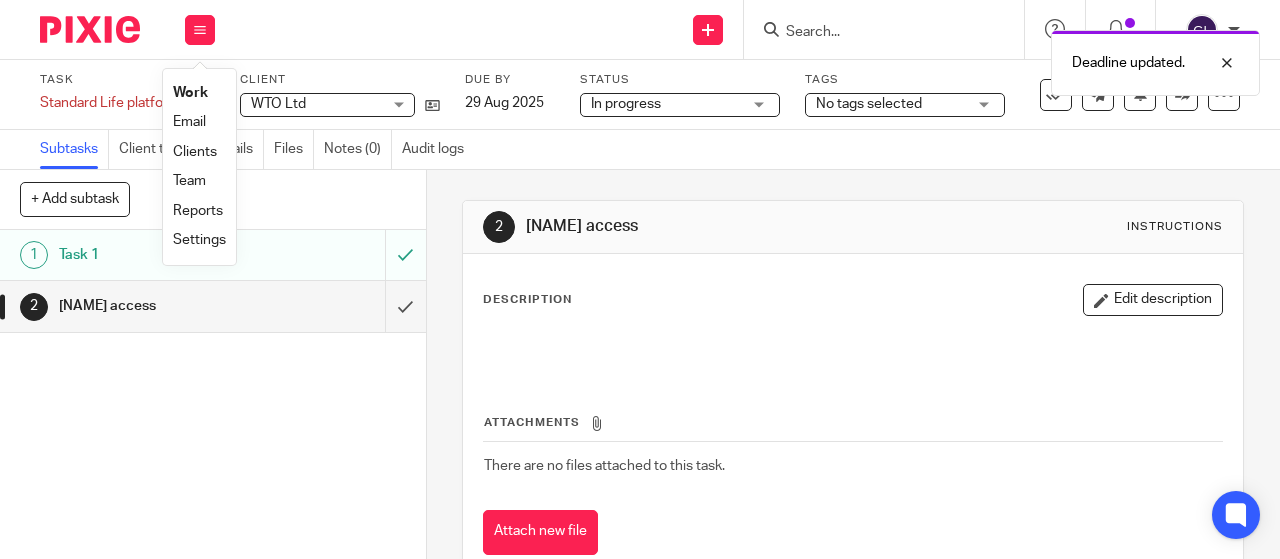 click on "Work" at bounding box center [190, 93] 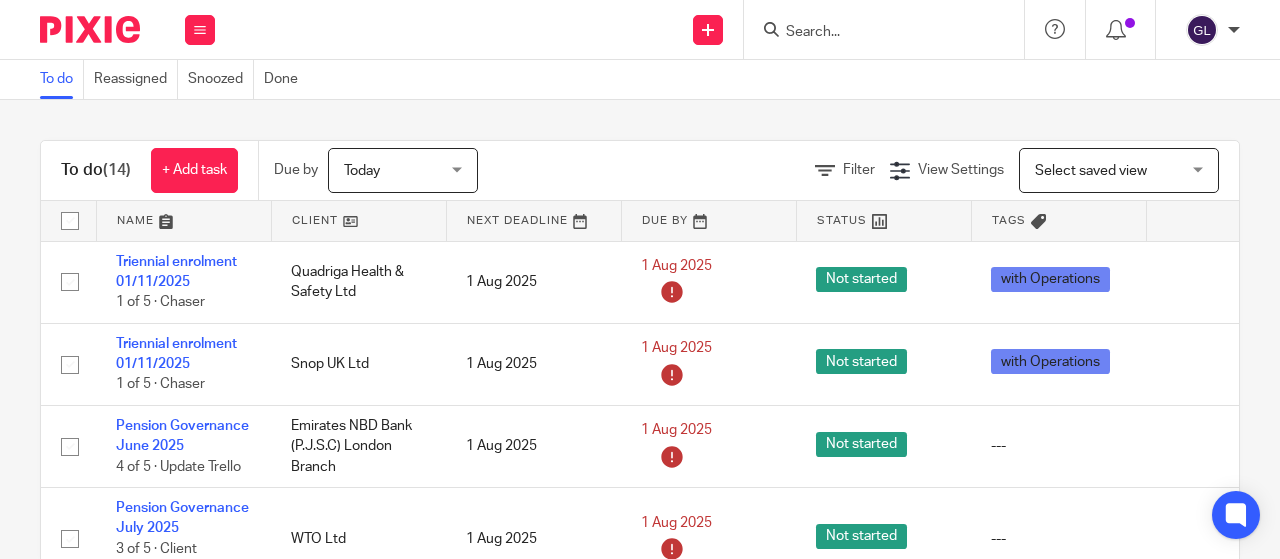 scroll, scrollTop: 0, scrollLeft: 0, axis: both 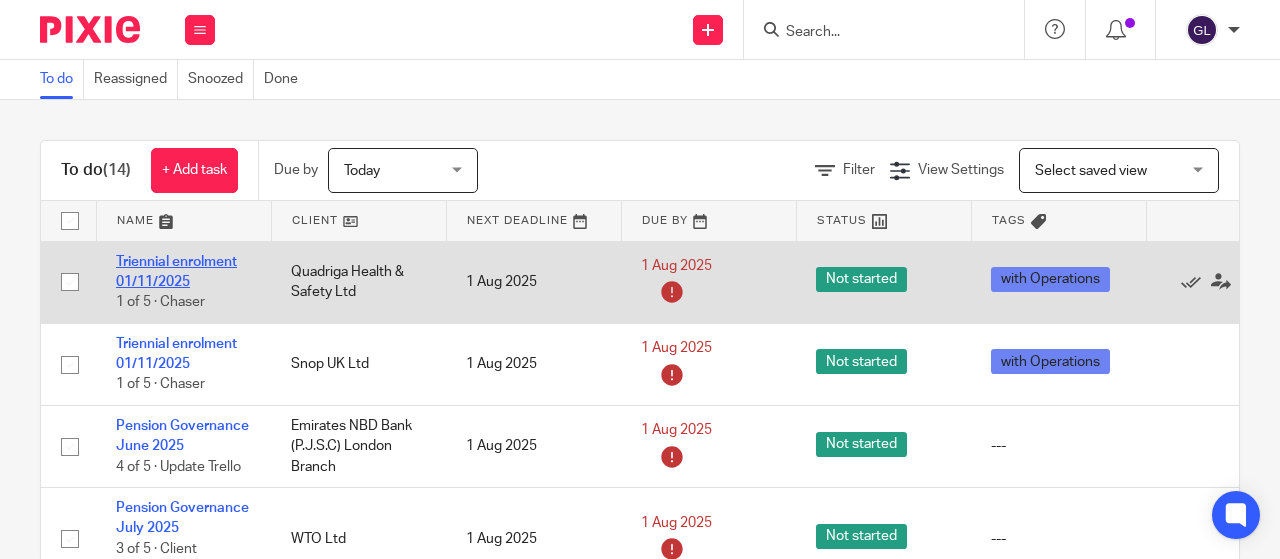 click on "Triennial enrolment 01/11/2025" at bounding box center (176, 272) 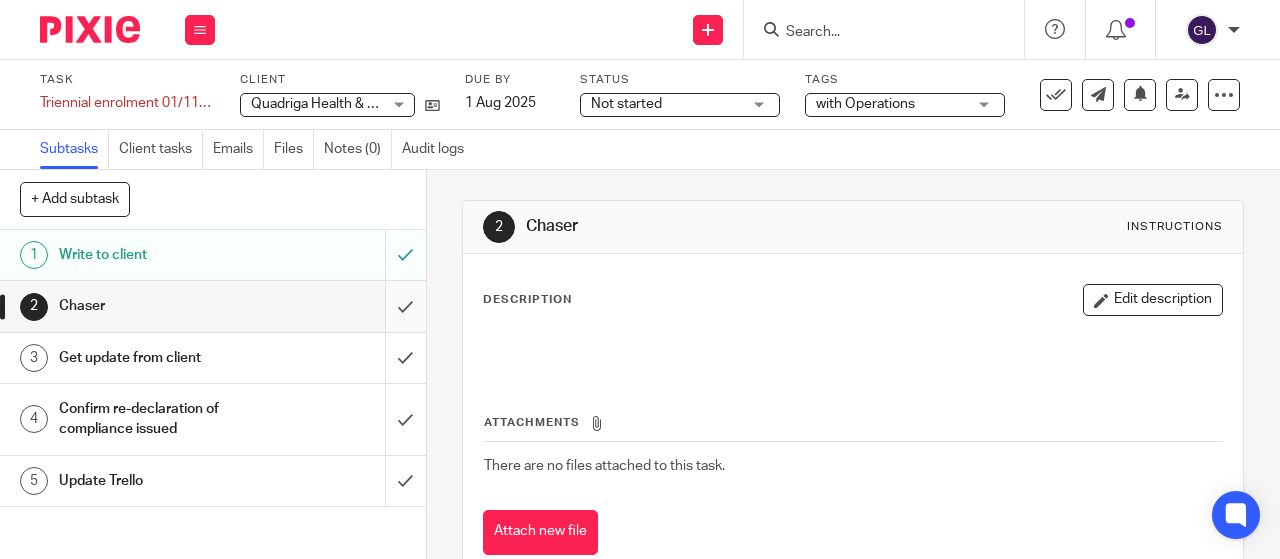 scroll, scrollTop: 0, scrollLeft: 0, axis: both 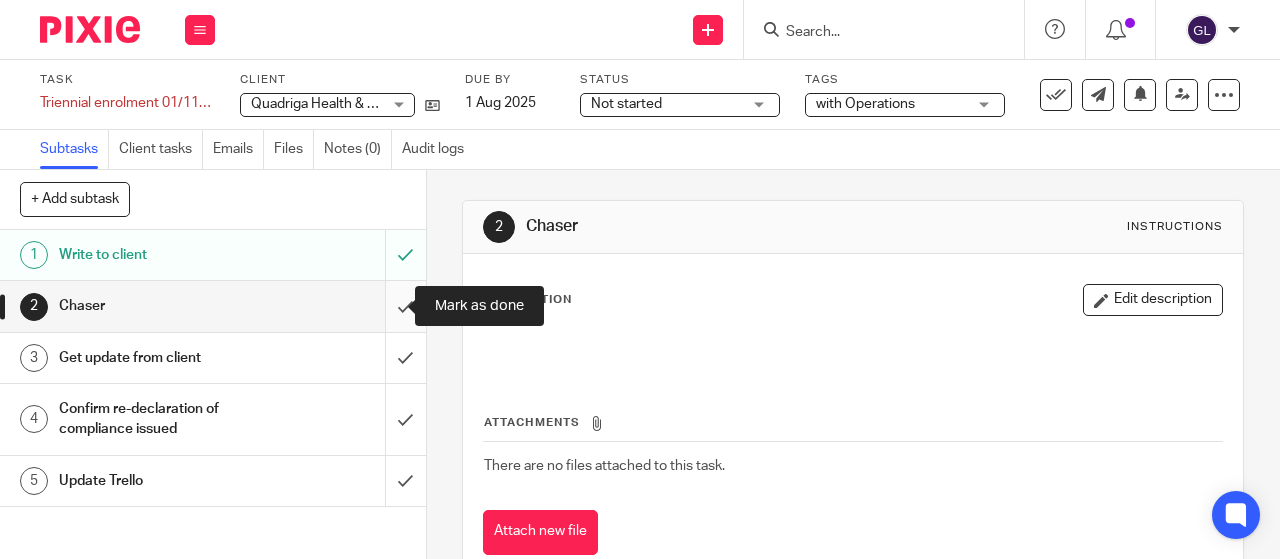 click at bounding box center [213, 306] 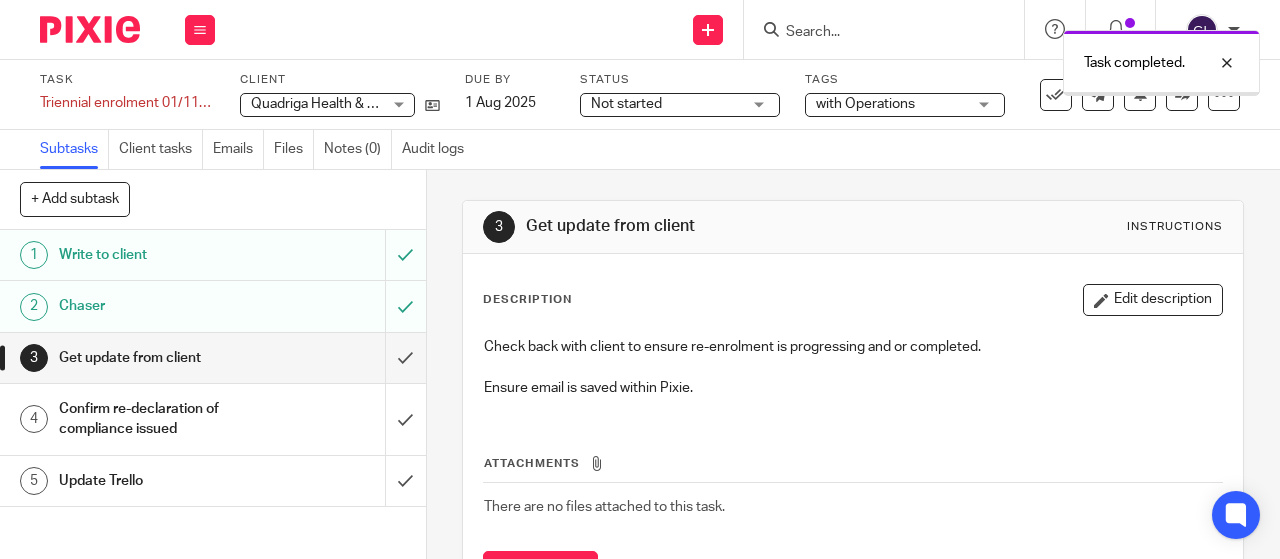 scroll, scrollTop: 0, scrollLeft: 0, axis: both 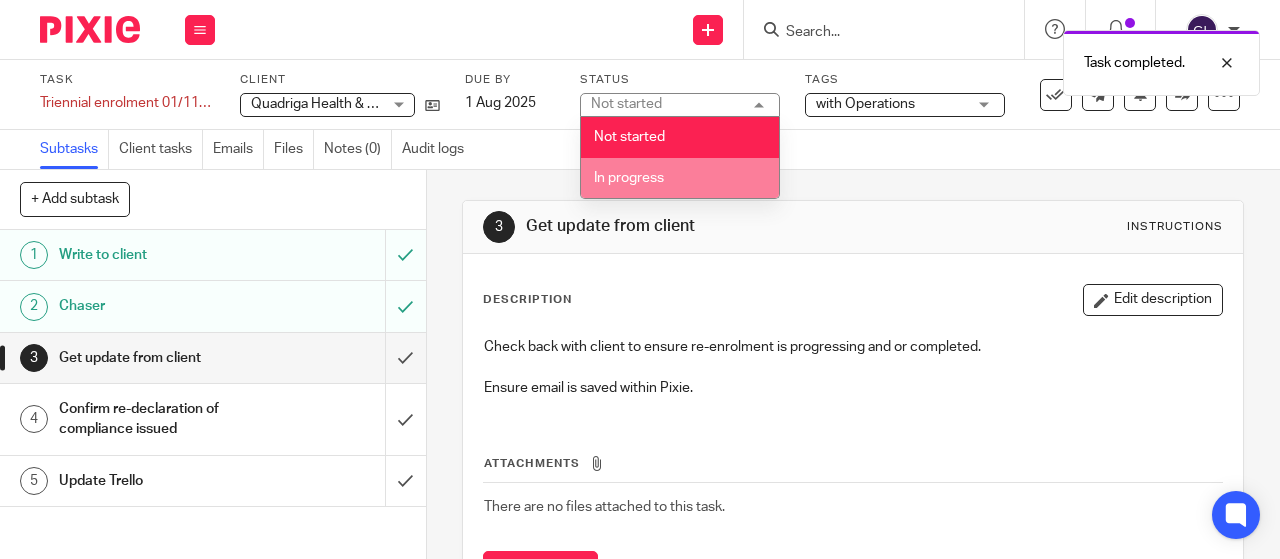 click on "In progress" at bounding box center (629, 178) 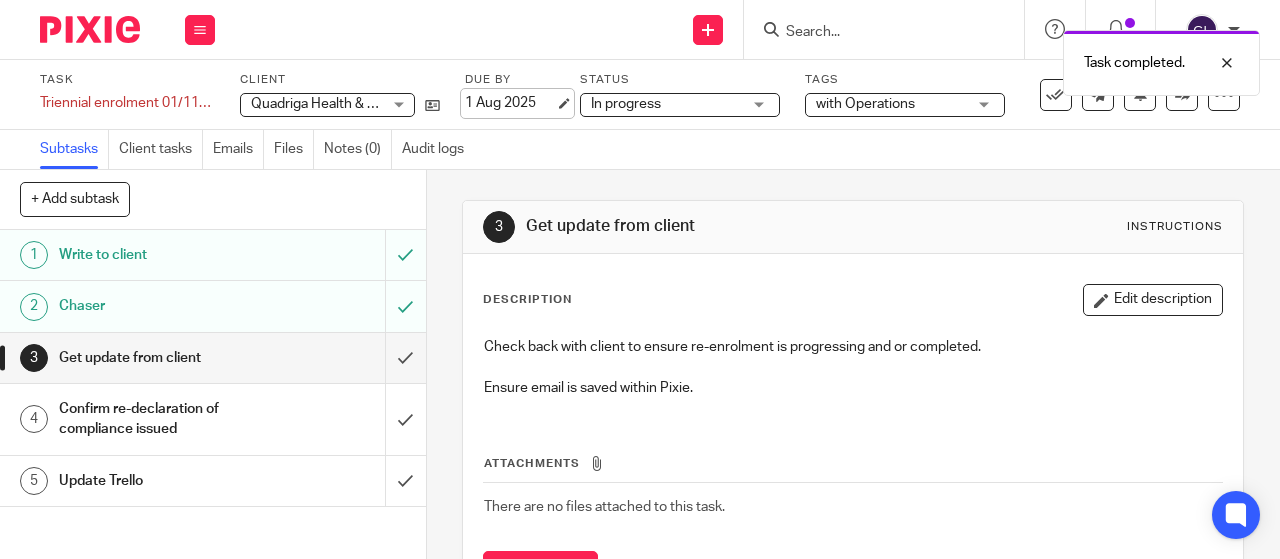 click on "1 Aug 2025" at bounding box center (510, 103) 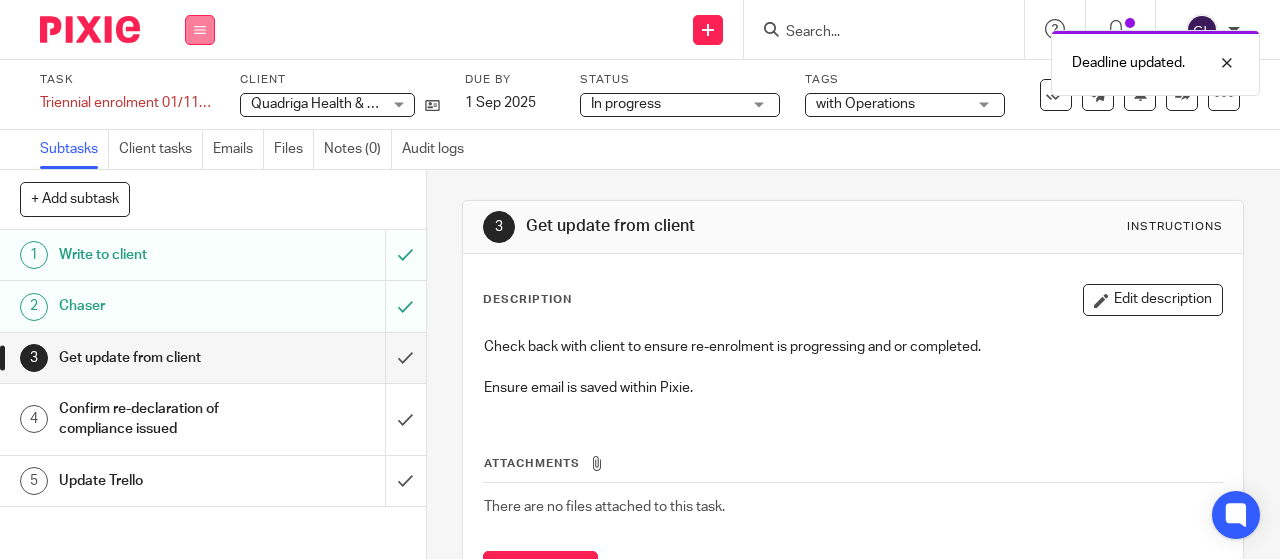 click at bounding box center [200, 30] 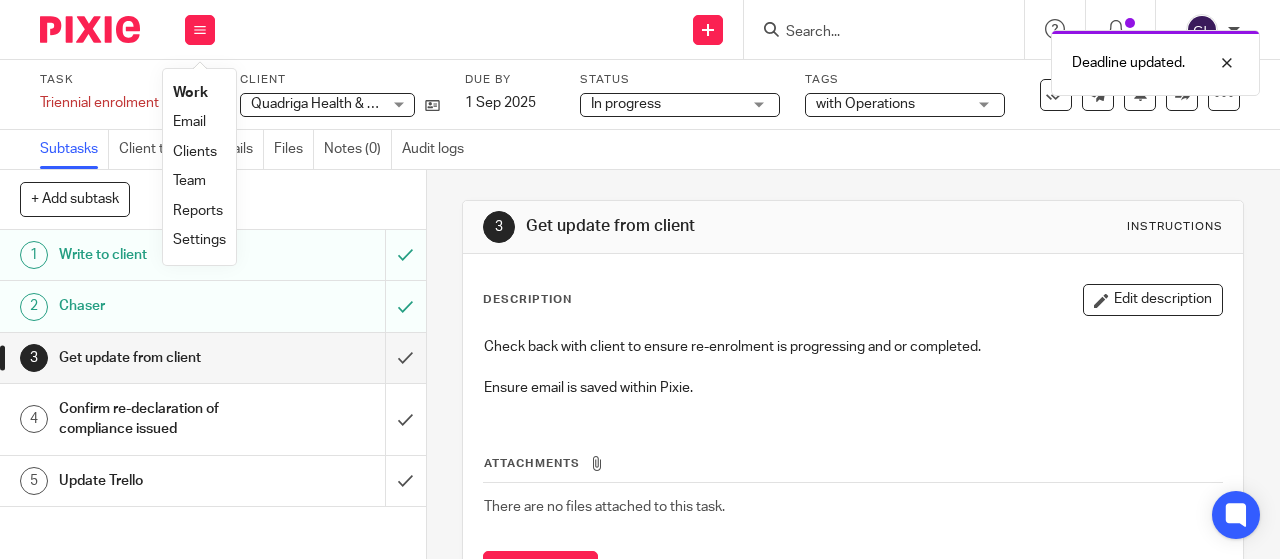 click on "Work" at bounding box center (190, 93) 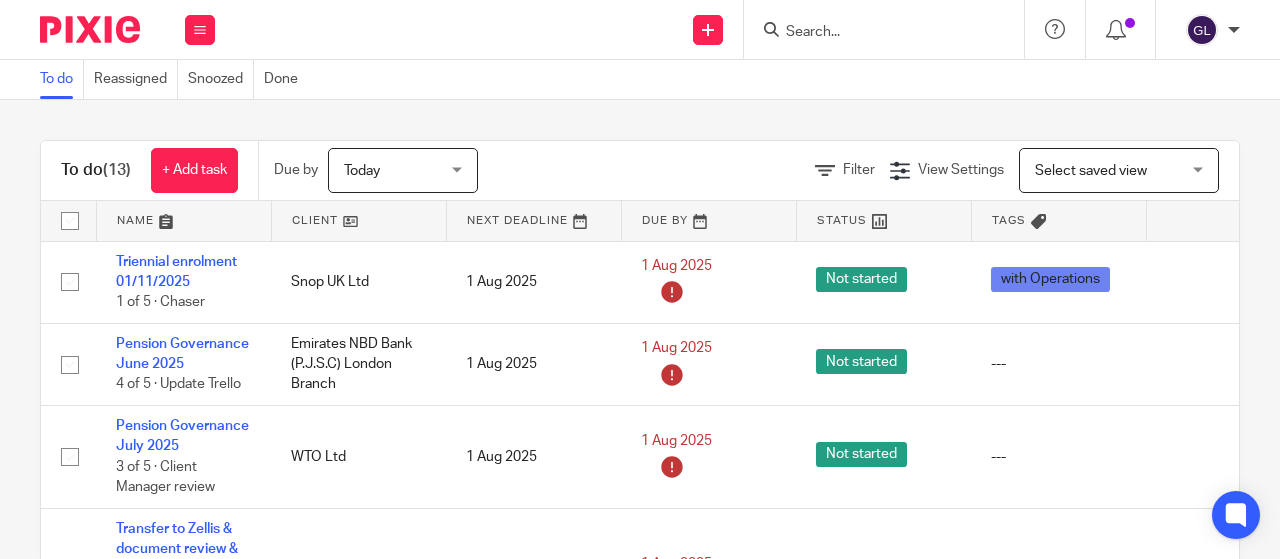 scroll, scrollTop: 0, scrollLeft: 0, axis: both 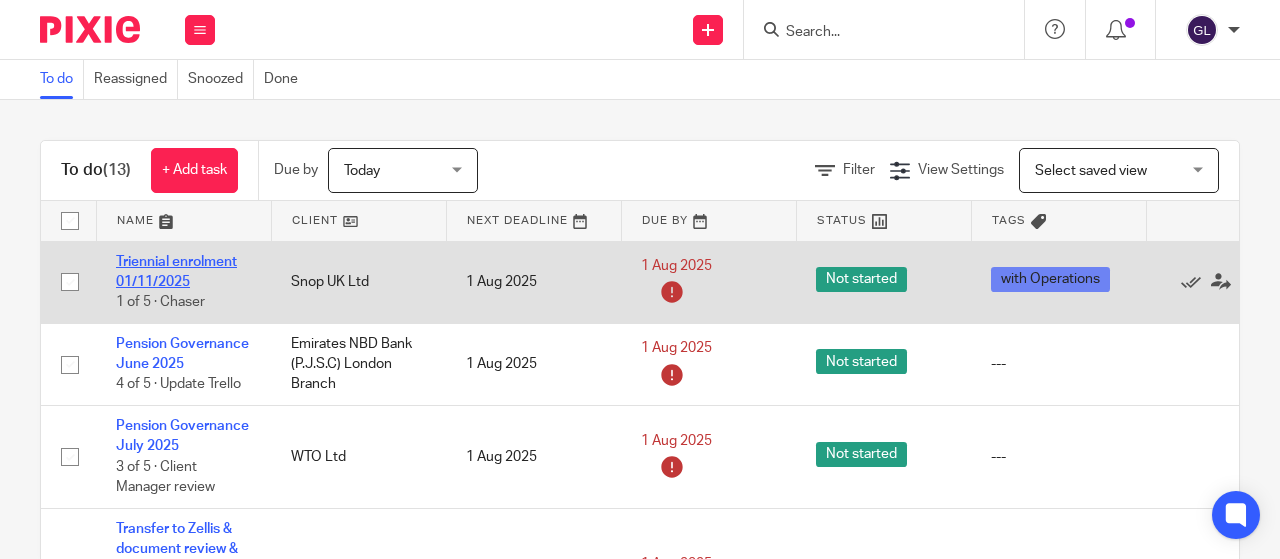 click on "Triennial enrolment 01/11/2025" at bounding box center (176, 272) 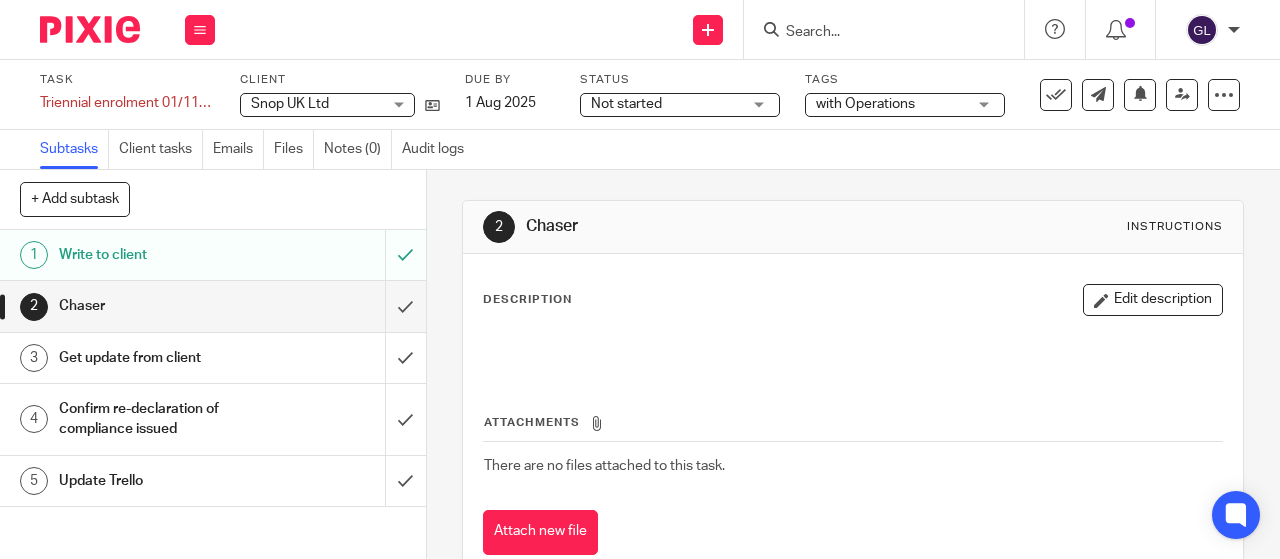 scroll, scrollTop: 0, scrollLeft: 0, axis: both 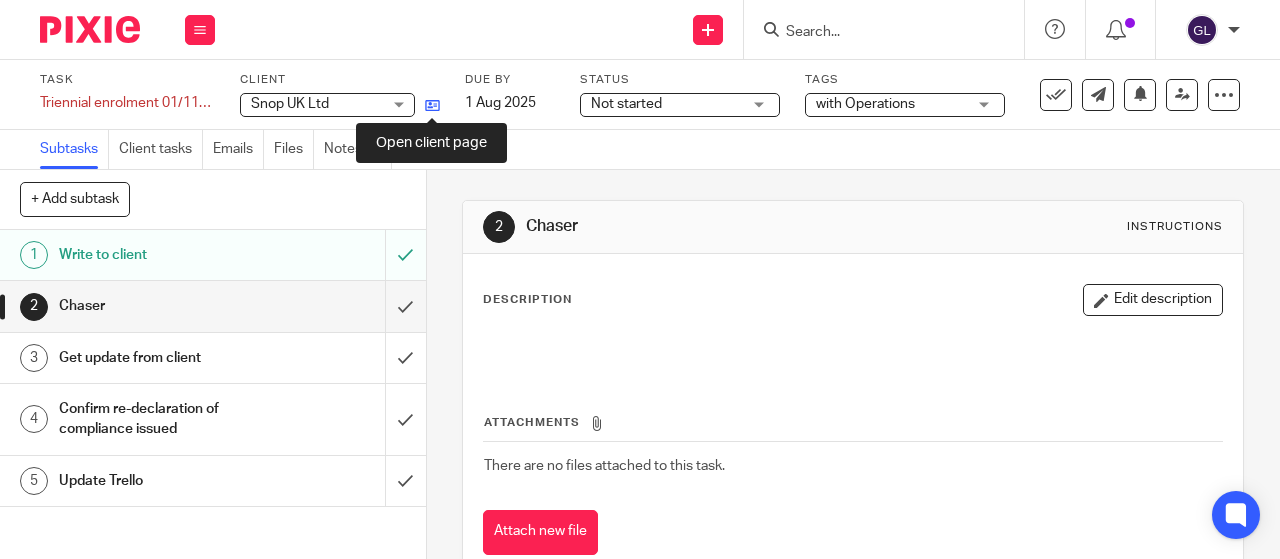 click at bounding box center (432, 105) 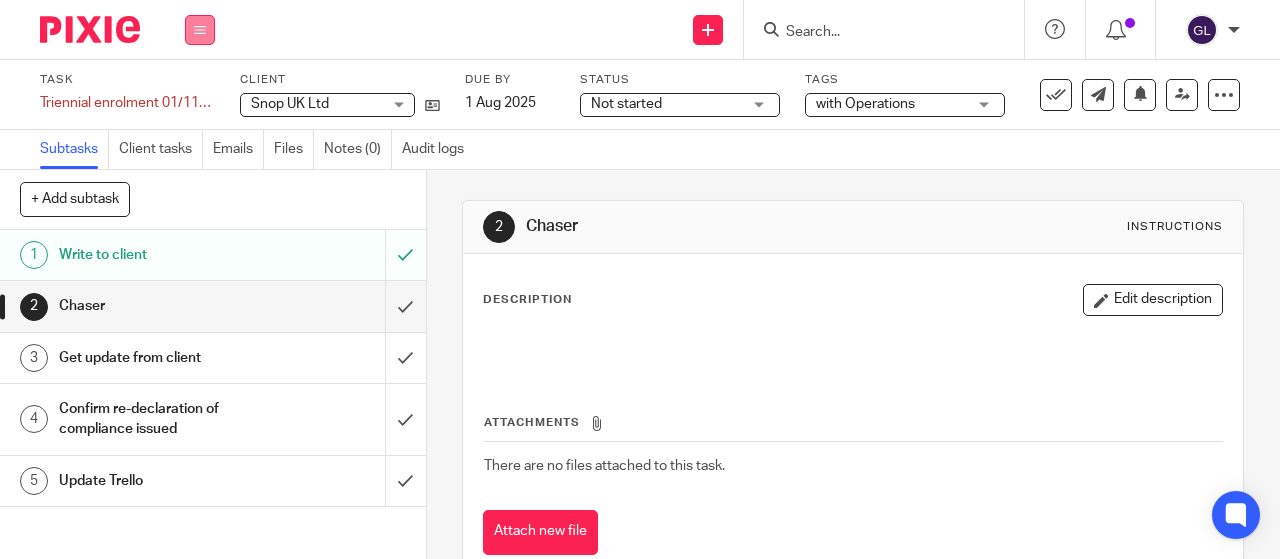 click at bounding box center (200, 30) 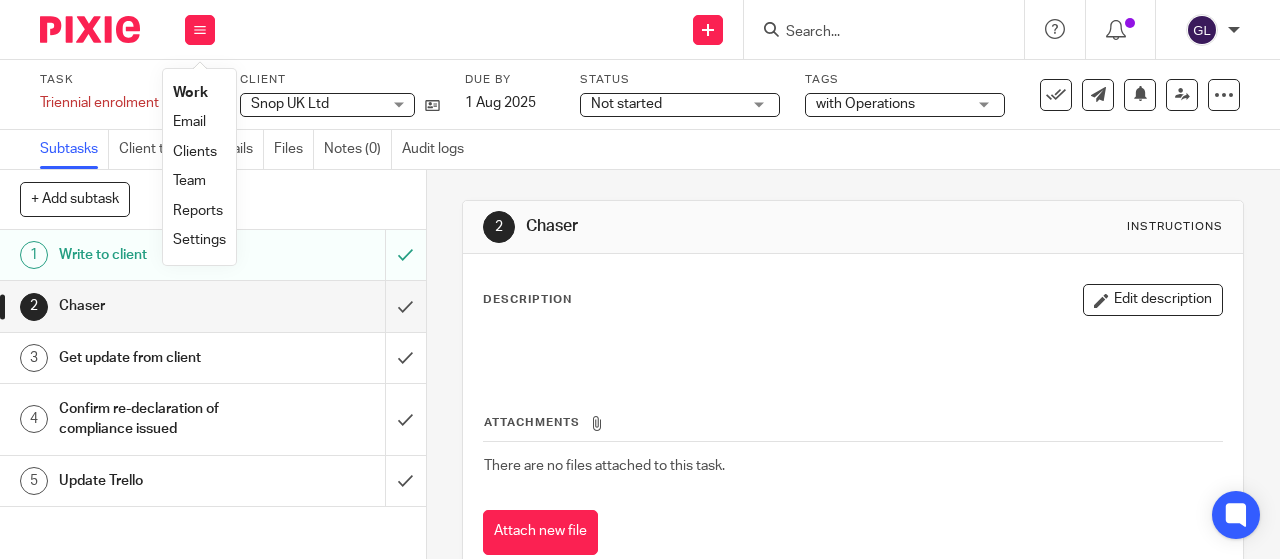 click on "Work" at bounding box center (190, 93) 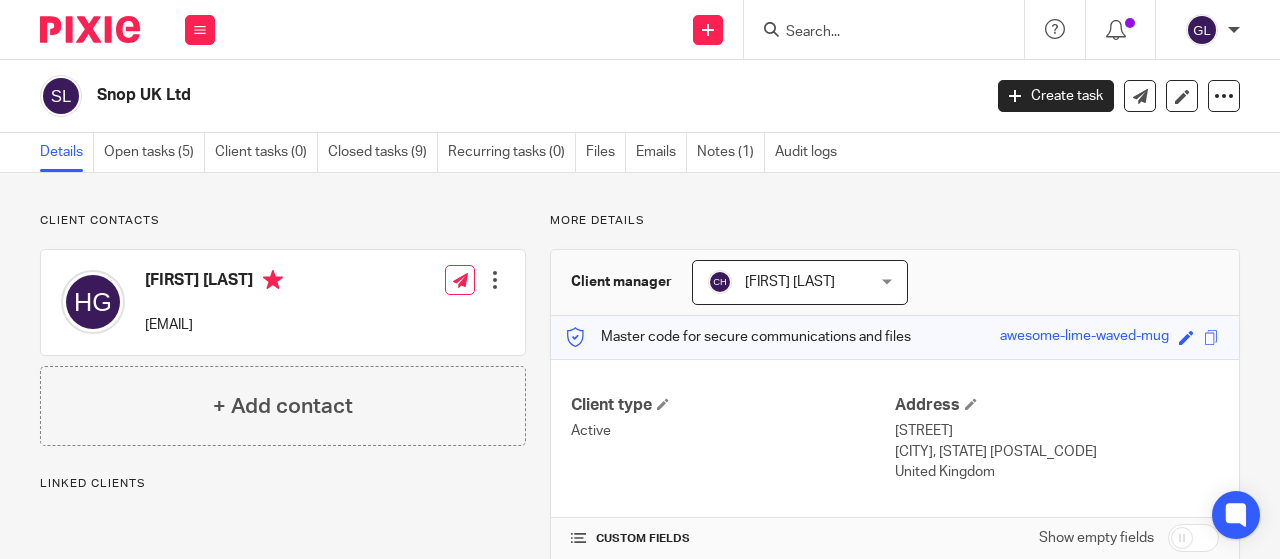 scroll, scrollTop: 0, scrollLeft: 0, axis: both 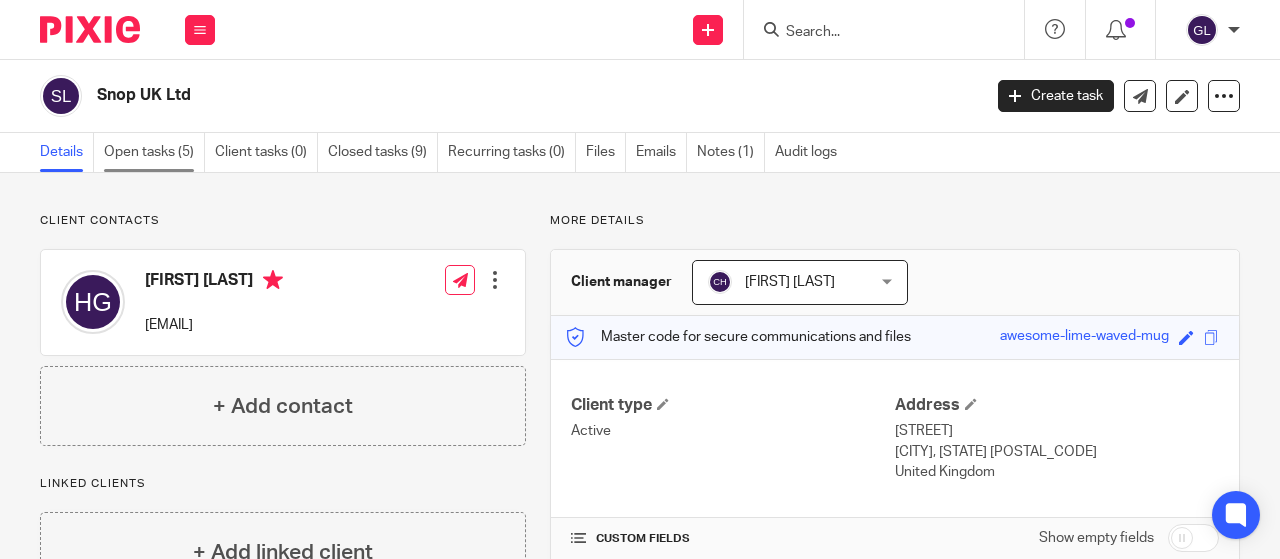 click on "Open tasks (5)" at bounding box center (154, 152) 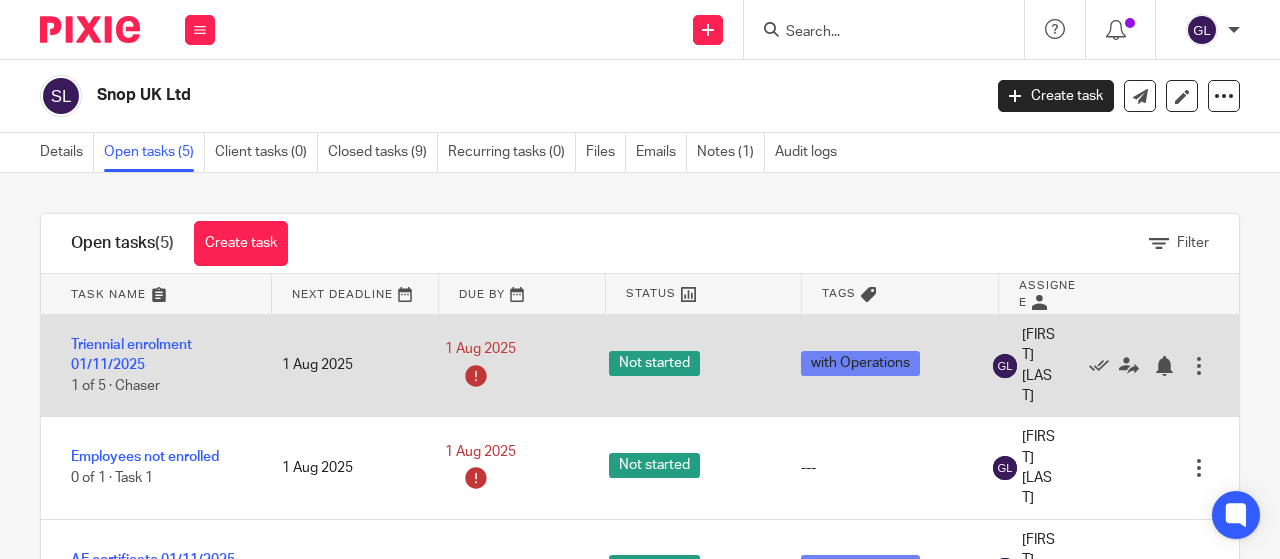 scroll, scrollTop: 0, scrollLeft: 0, axis: both 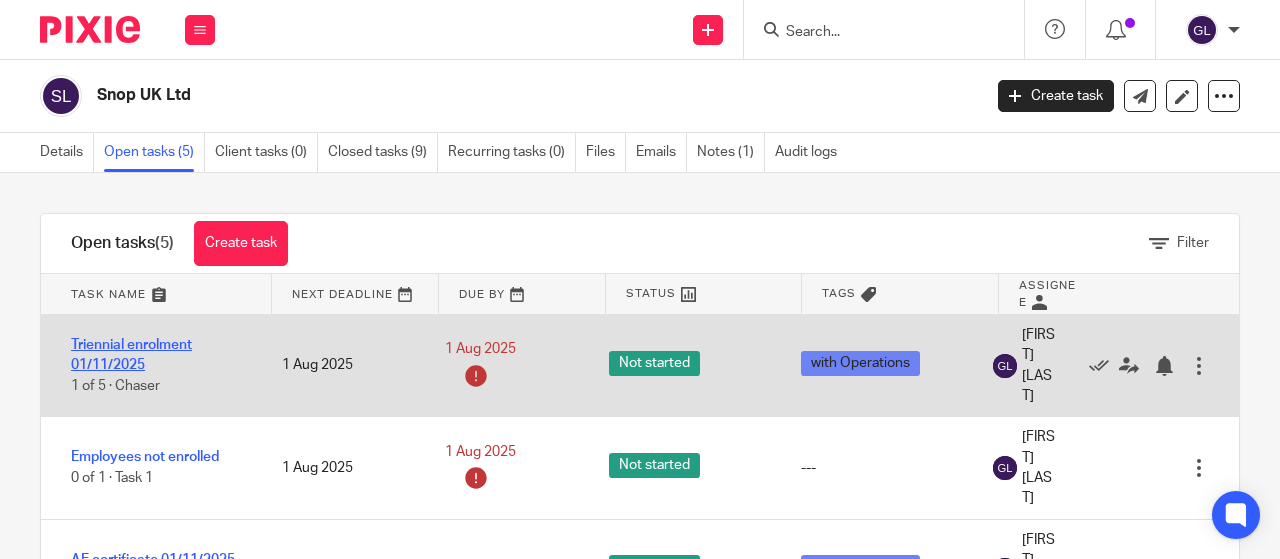 click on "Triennial enrolment 01/11/2025" at bounding box center (131, 355) 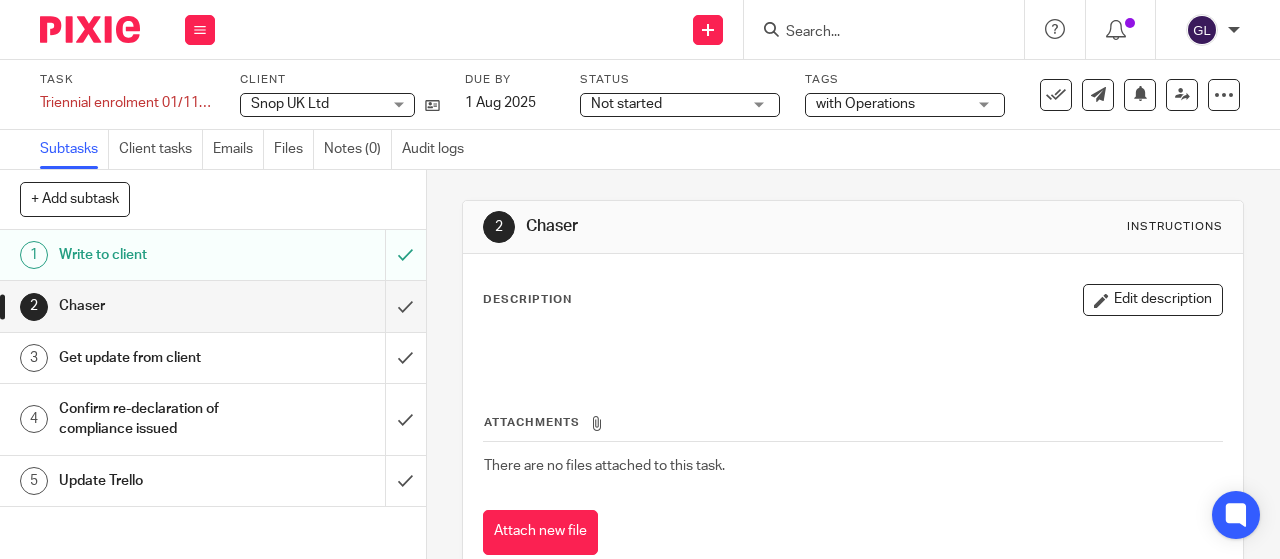 scroll, scrollTop: 0, scrollLeft: 0, axis: both 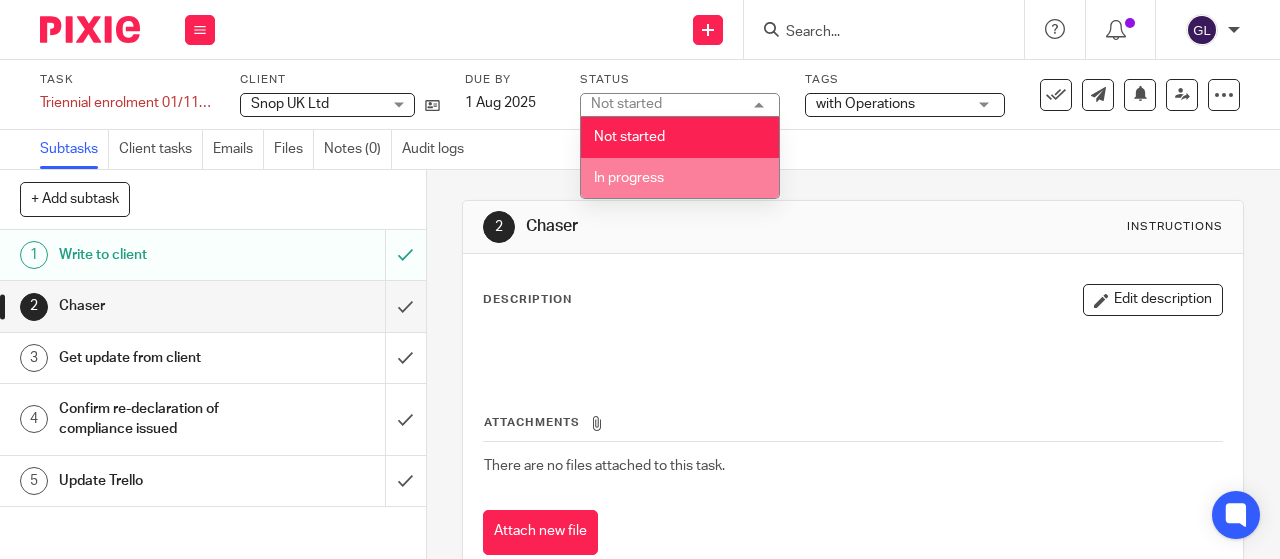 click on "In progress" at bounding box center (629, 178) 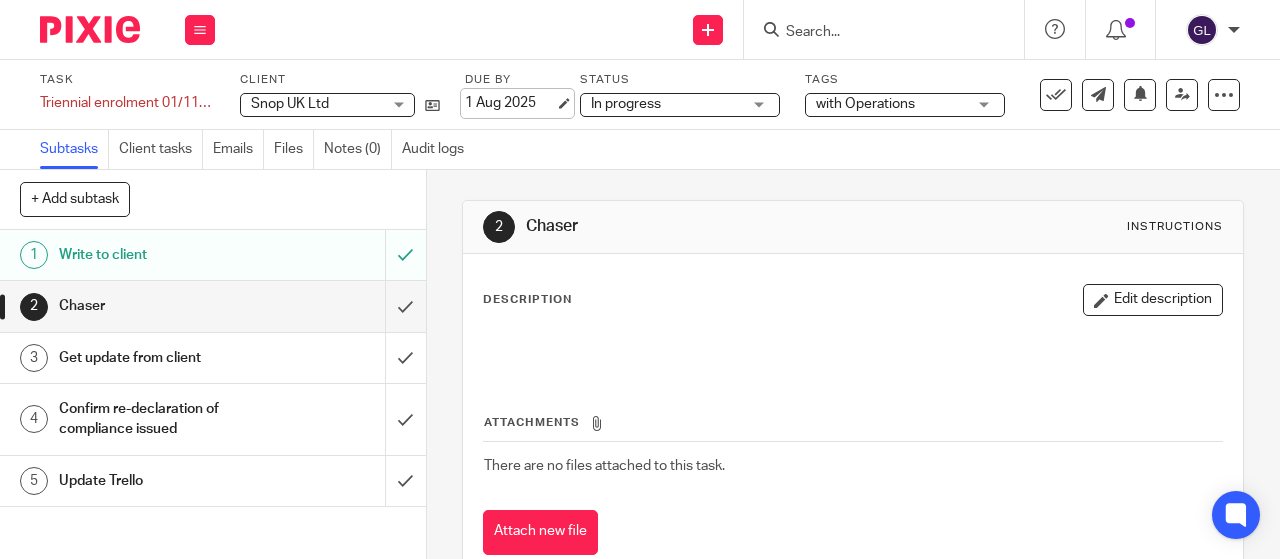 click on "1 Aug 2025" at bounding box center [510, 103] 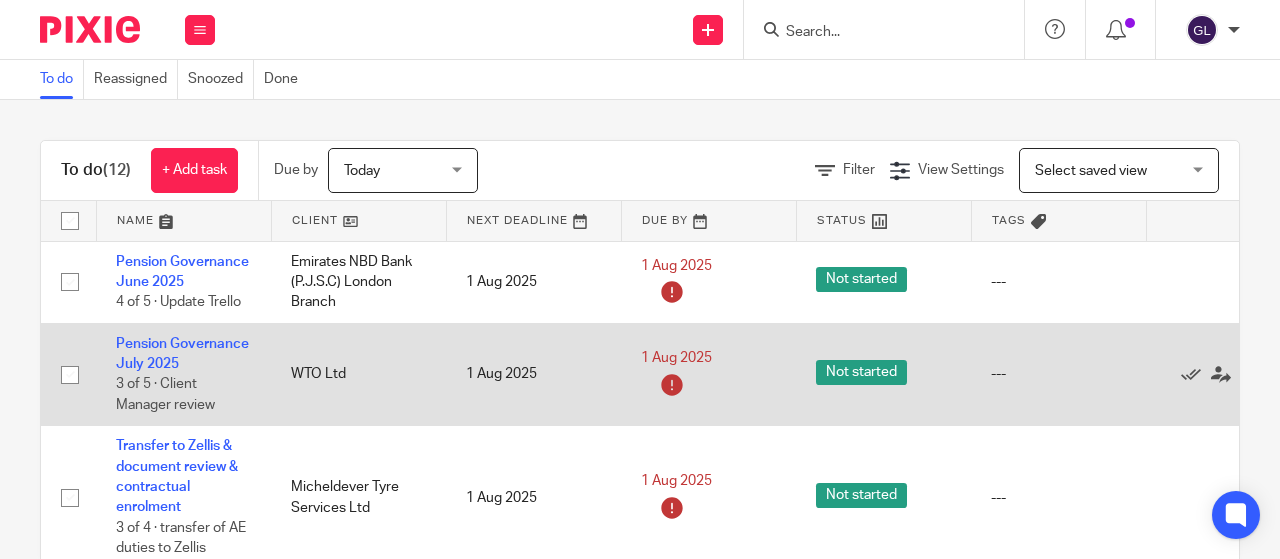 scroll, scrollTop: 0, scrollLeft: 0, axis: both 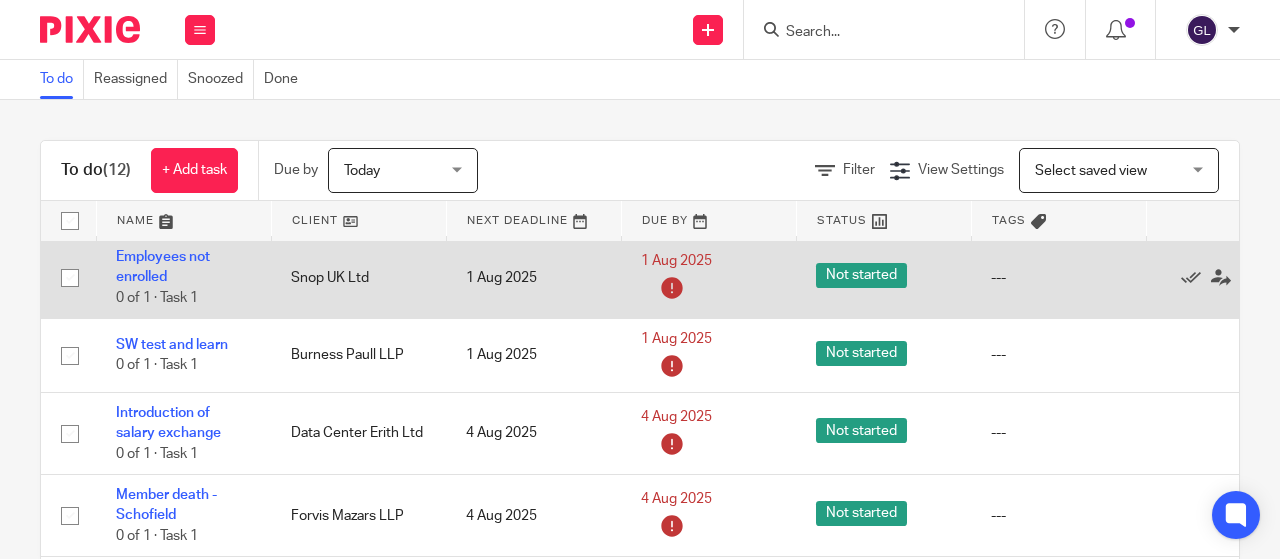 click on "Employees not enrolled
0
of
1 ·
Task 1" at bounding box center [183, 278] 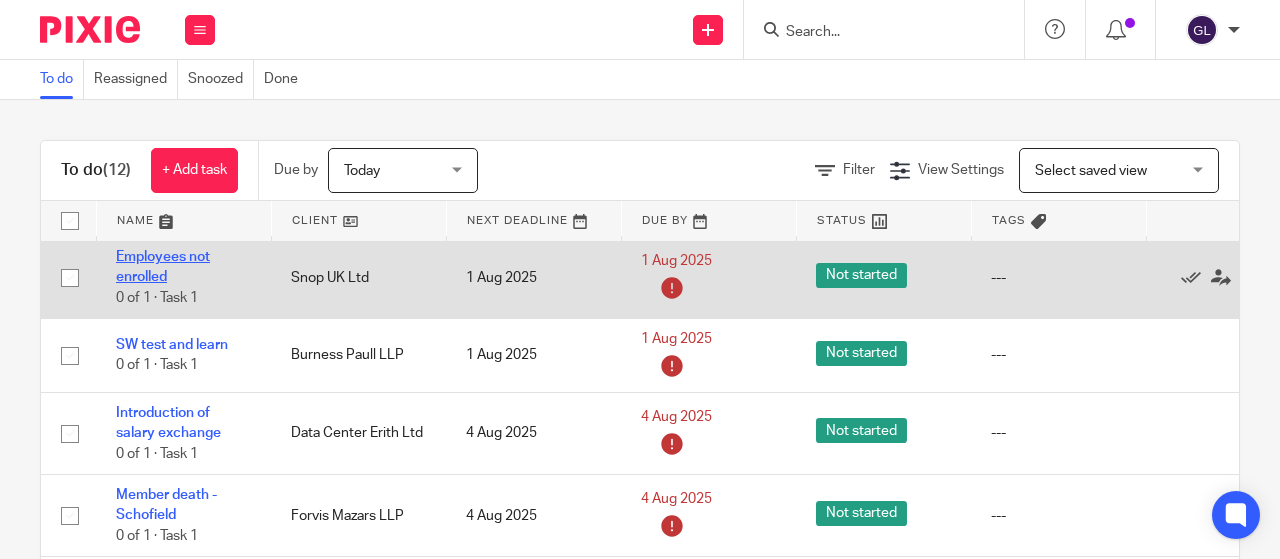 click on "Employees not enrolled" at bounding box center [163, 267] 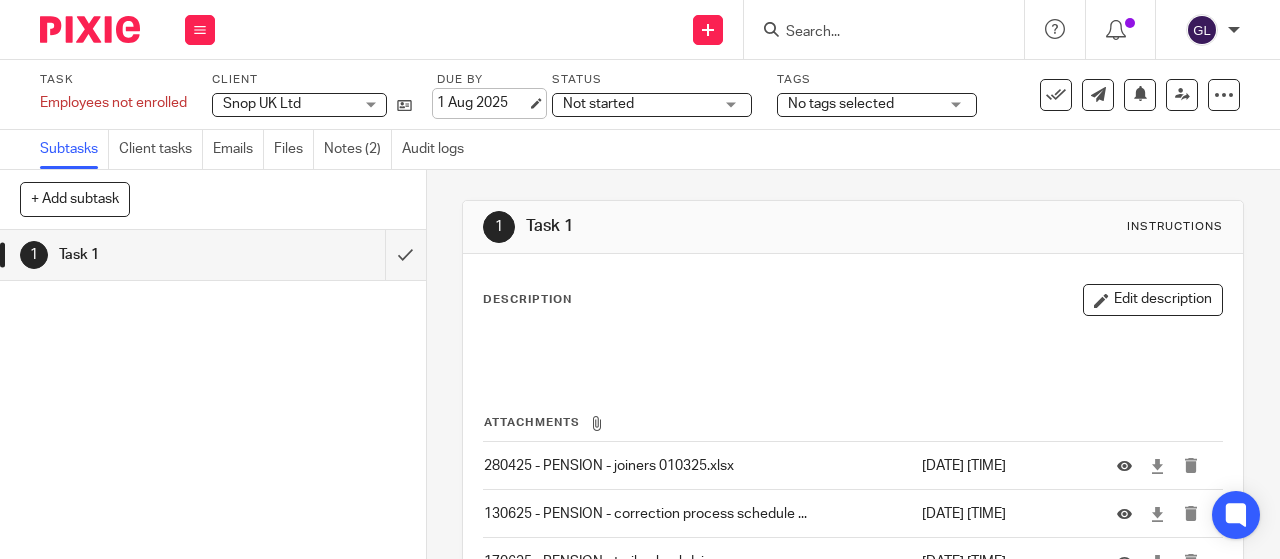scroll, scrollTop: 0, scrollLeft: 0, axis: both 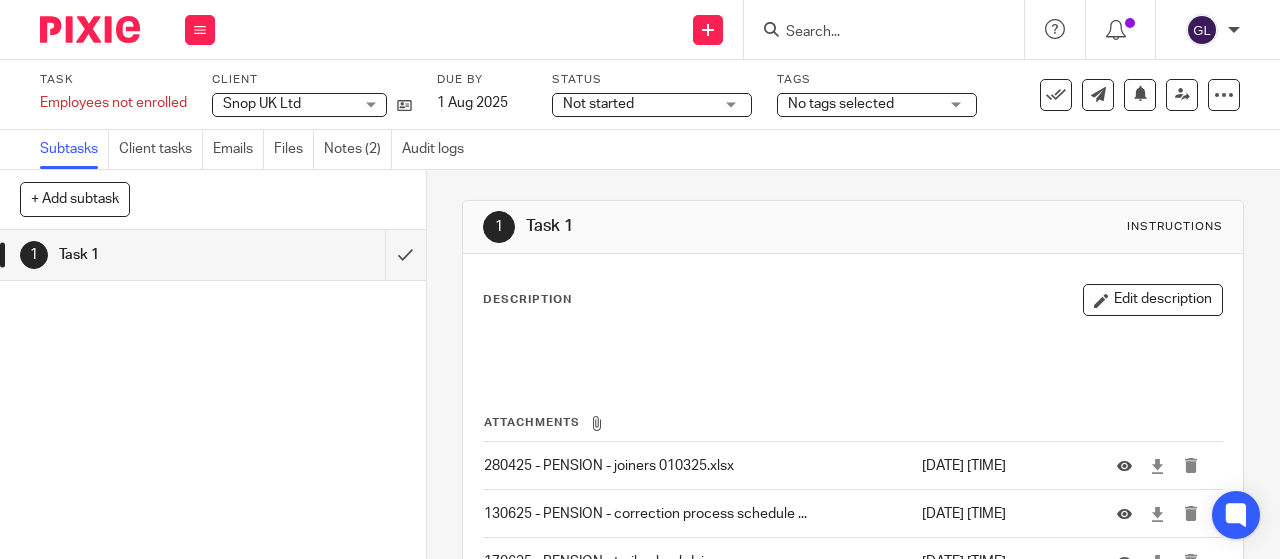 click on "Not started" at bounding box center (598, 104) 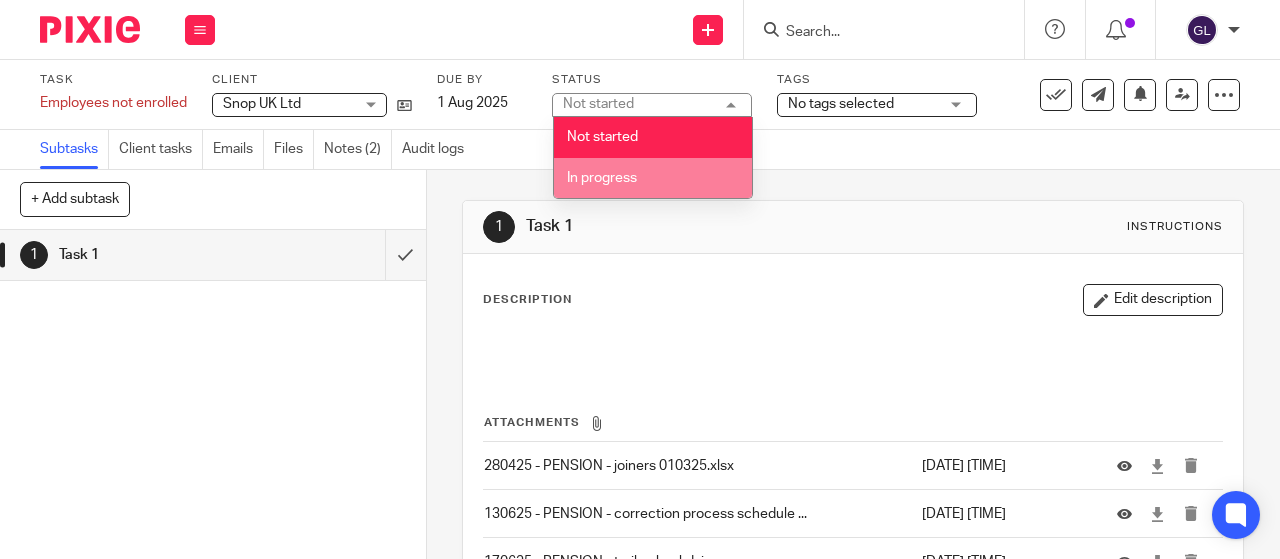 click on "In progress" at bounding box center (602, 178) 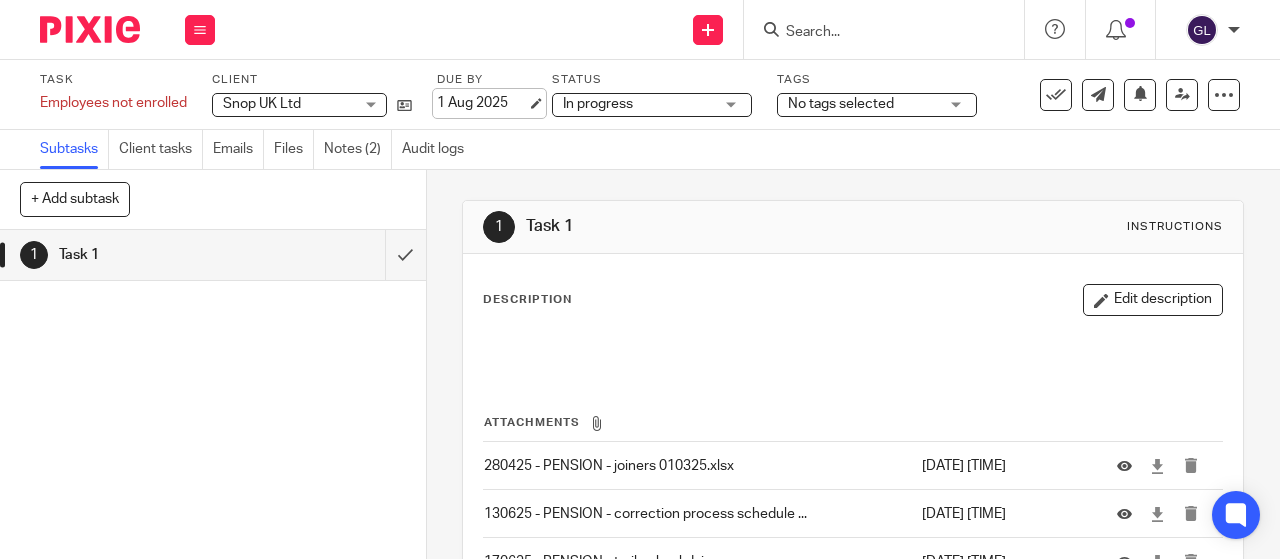 click on "1 Aug 2025" at bounding box center (482, 103) 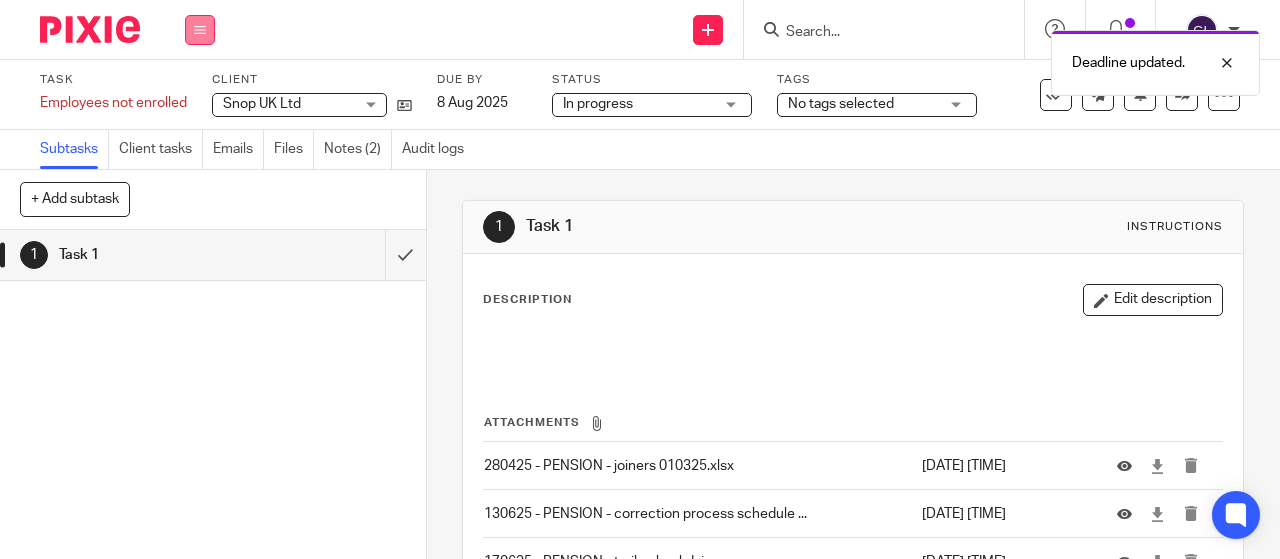 click at bounding box center (200, 30) 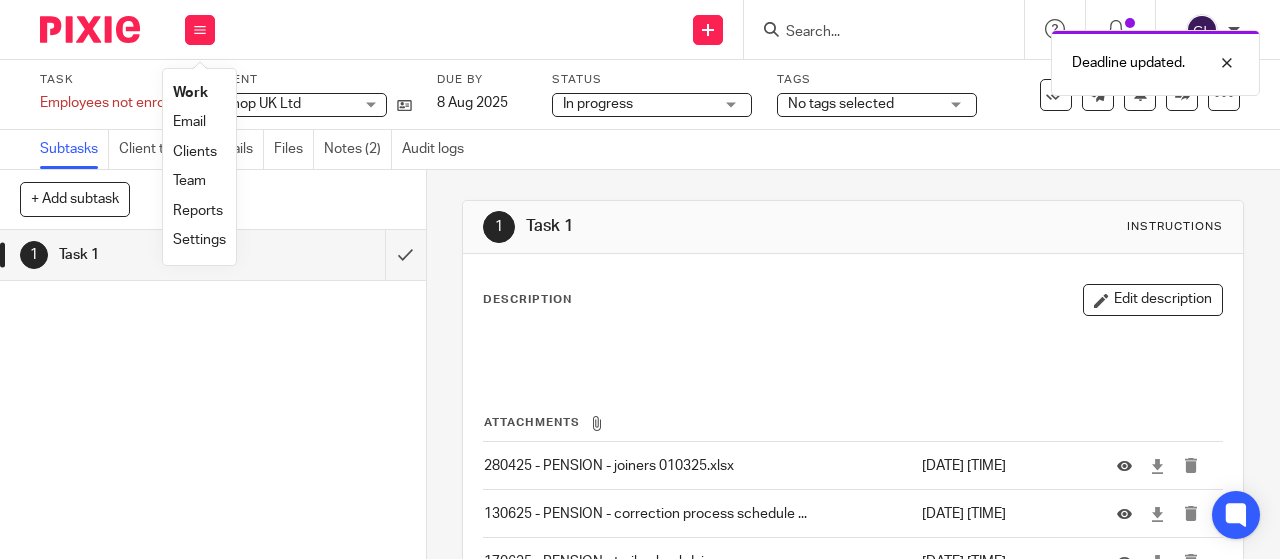 click on "Work" at bounding box center (190, 93) 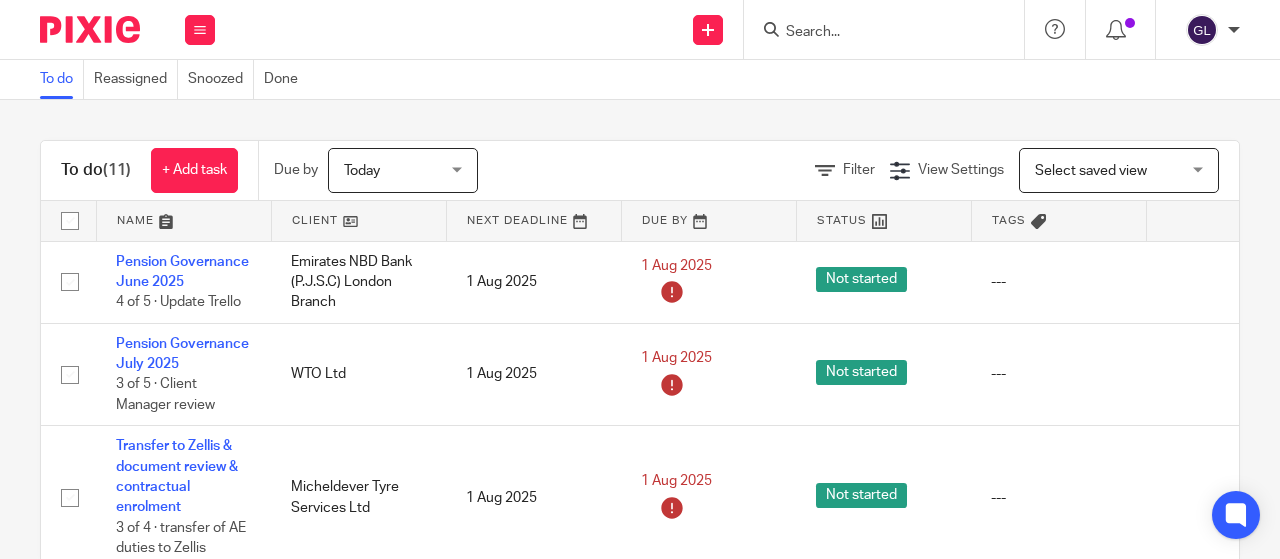 scroll, scrollTop: 0, scrollLeft: 0, axis: both 